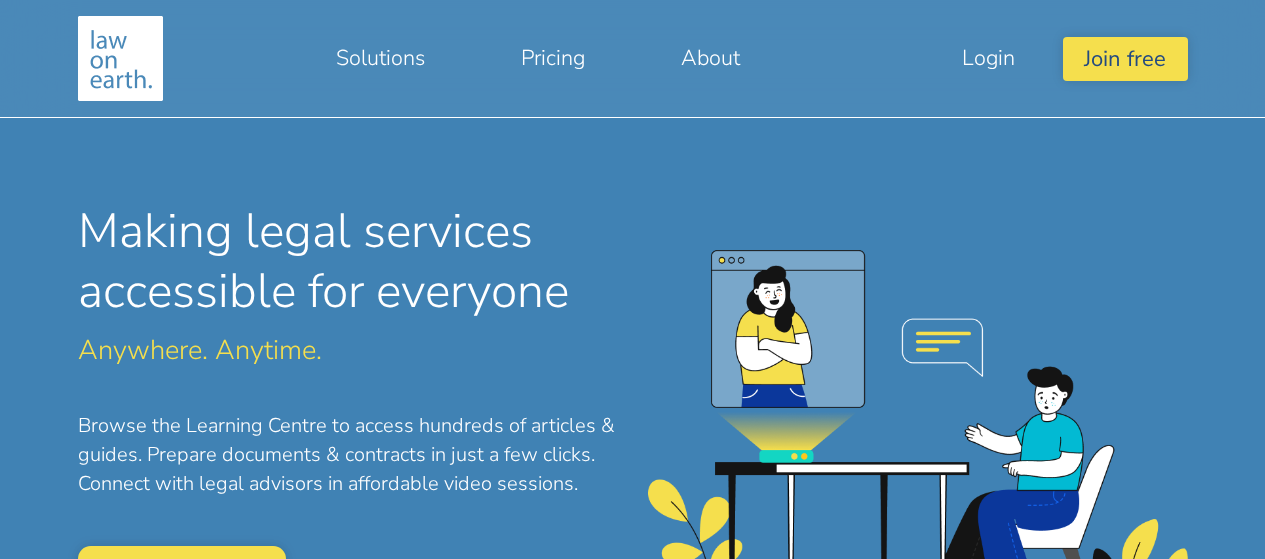 scroll, scrollTop: 0, scrollLeft: 0, axis: both 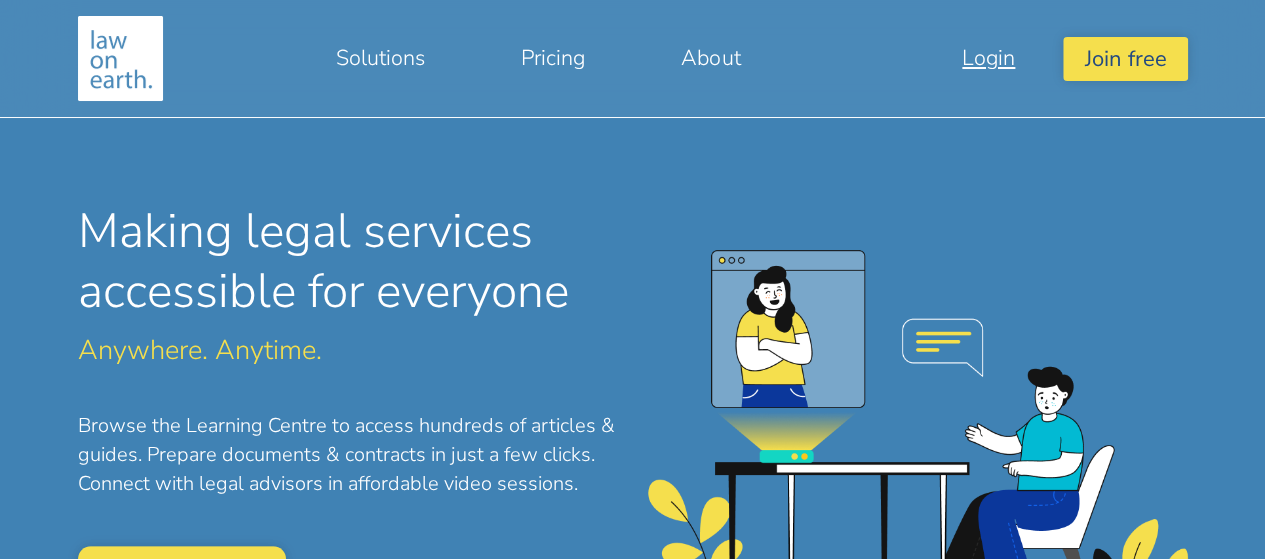 click on "Login" at bounding box center (988, 58) 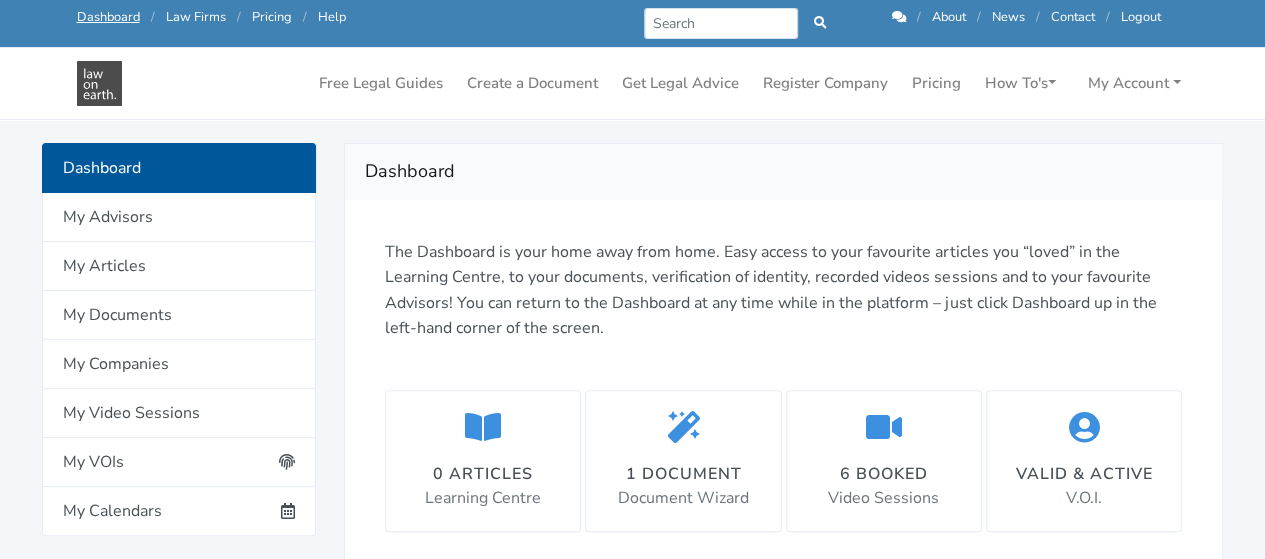 scroll, scrollTop: 163, scrollLeft: 0, axis: vertical 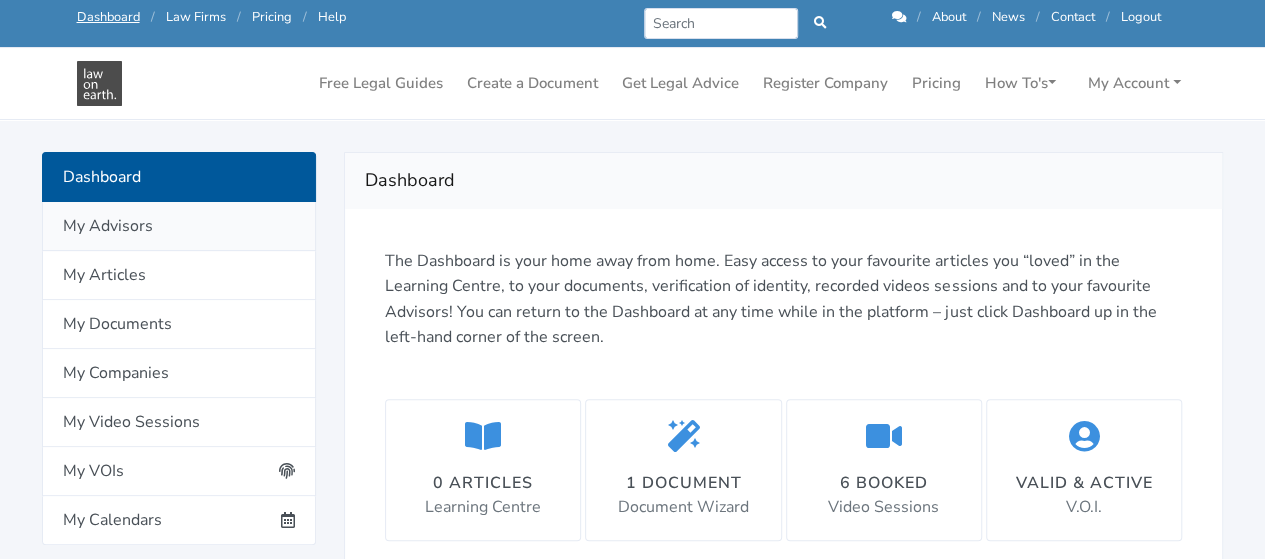 click on "My Advisors" at bounding box center (179, 226) 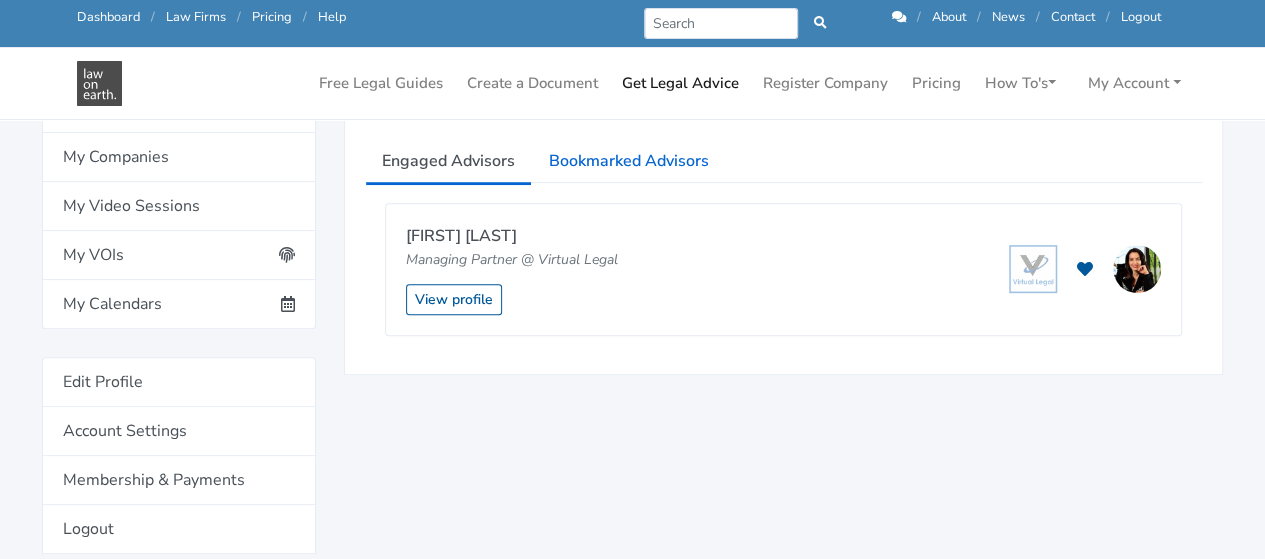 scroll, scrollTop: 381, scrollLeft: 0, axis: vertical 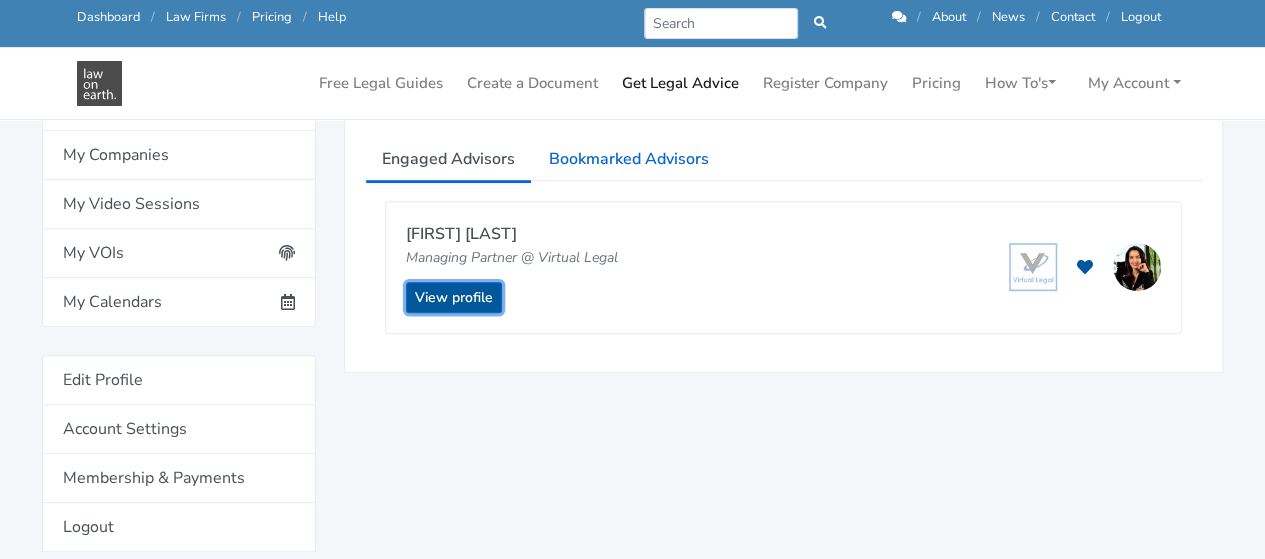 click on "View profile" at bounding box center (454, 297) 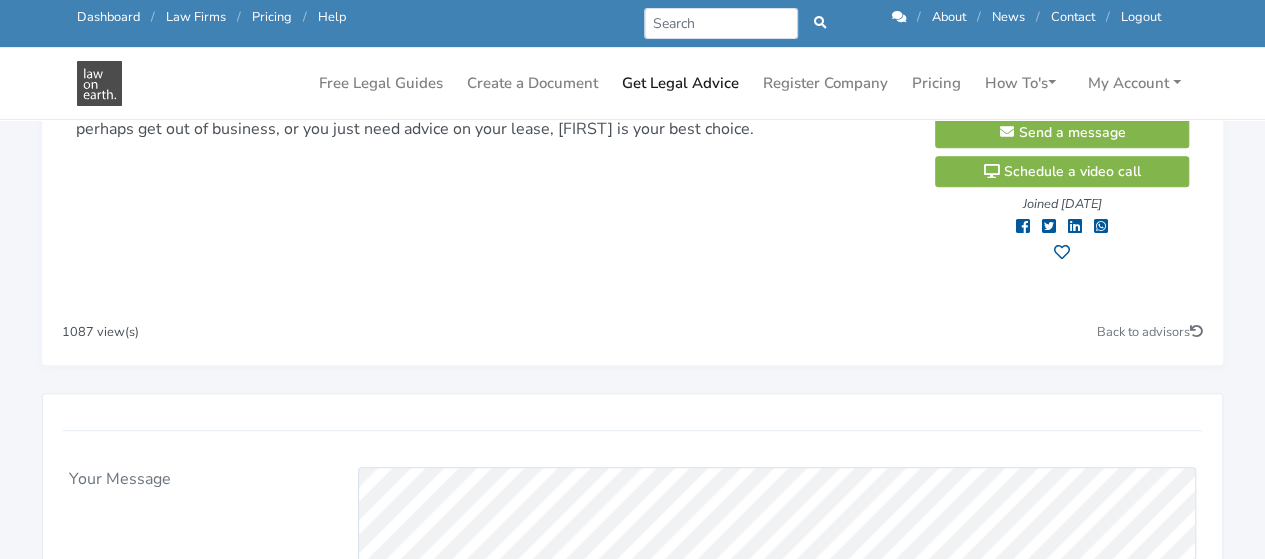 scroll, scrollTop: 505, scrollLeft: 0, axis: vertical 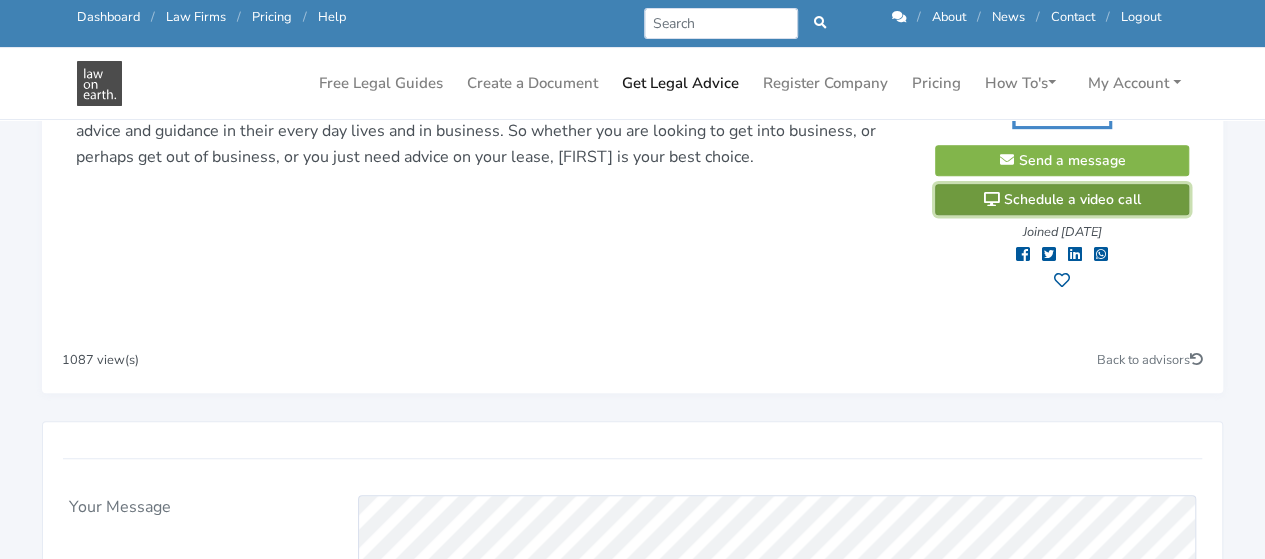 click on "Schedule
a video call" at bounding box center [1062, 199] 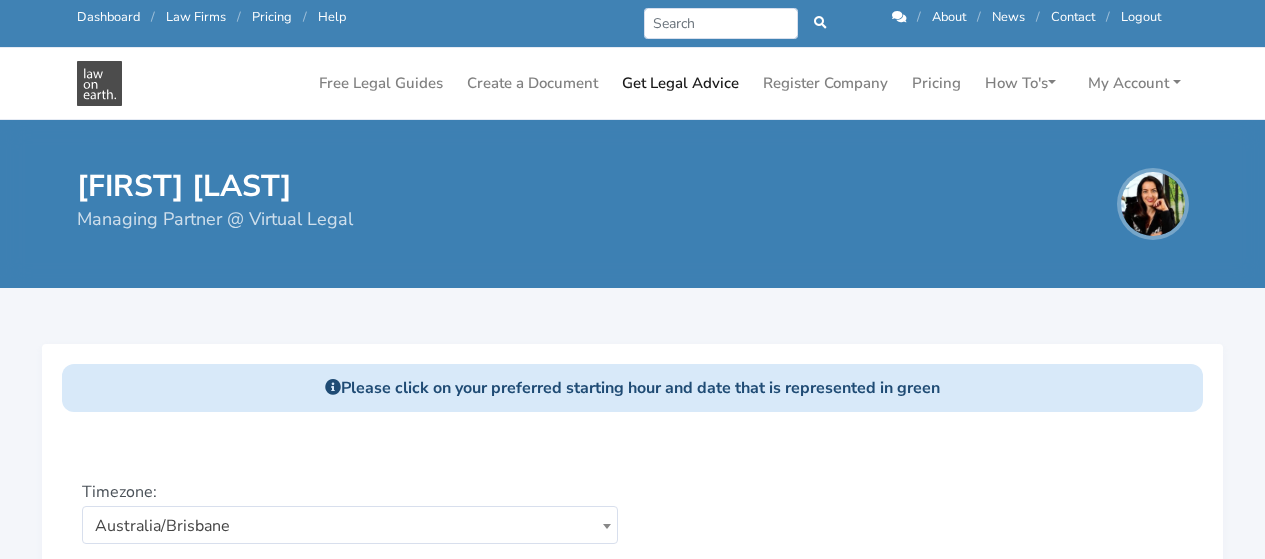 scroll, scrollTop: 0, scrollLeft: 0, axis: both 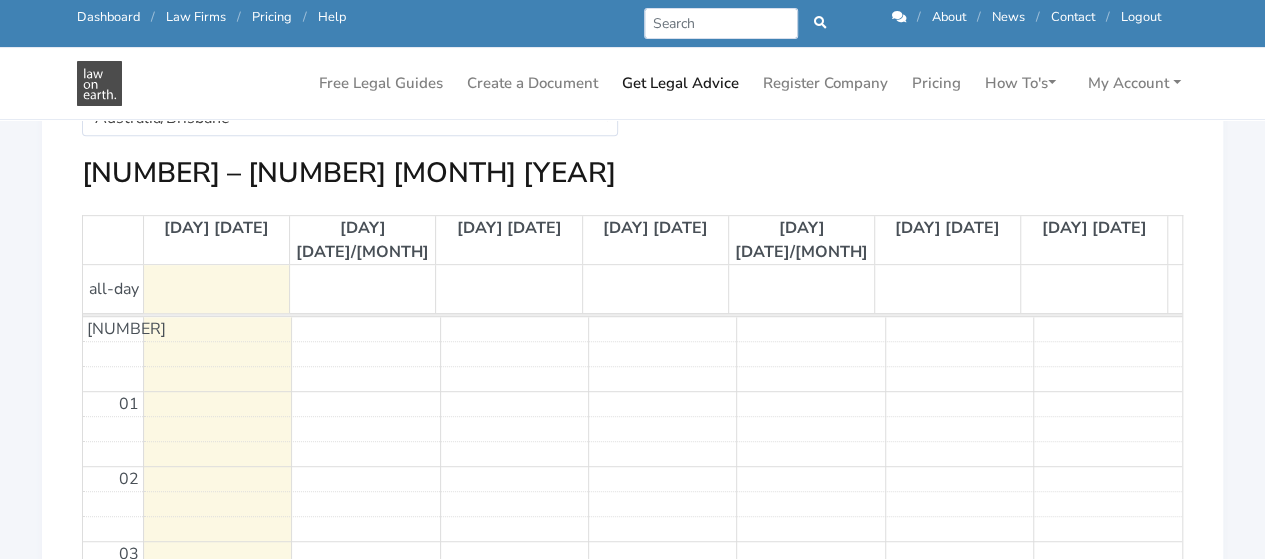click on "Please click on your preferred starting hour and date that is represented in green
Timezone:
Africa/Abidjan
Africa/Accra
Africa/Addis_Ababa
Africa/Algiers
Africa/Asmara
Africa/Bamako Africa/Bangui Africa/Banjul Africa/Bissau Asia/Aden" at bounding box center (632, 553) 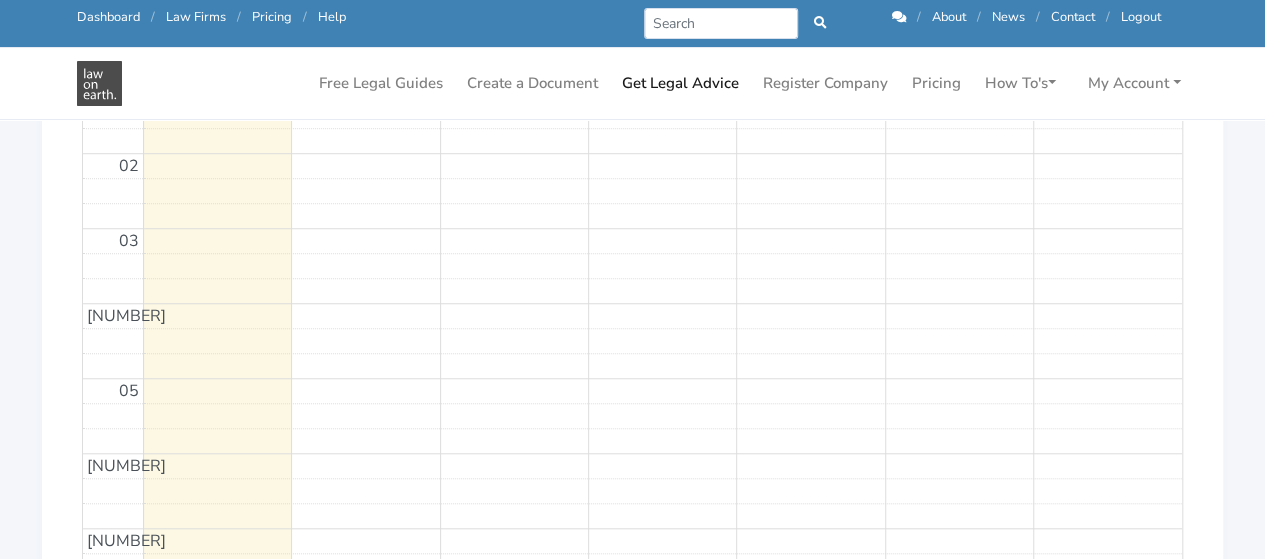 scroll, scrollTop: 668, scrollLeft: 0, axis: vertical 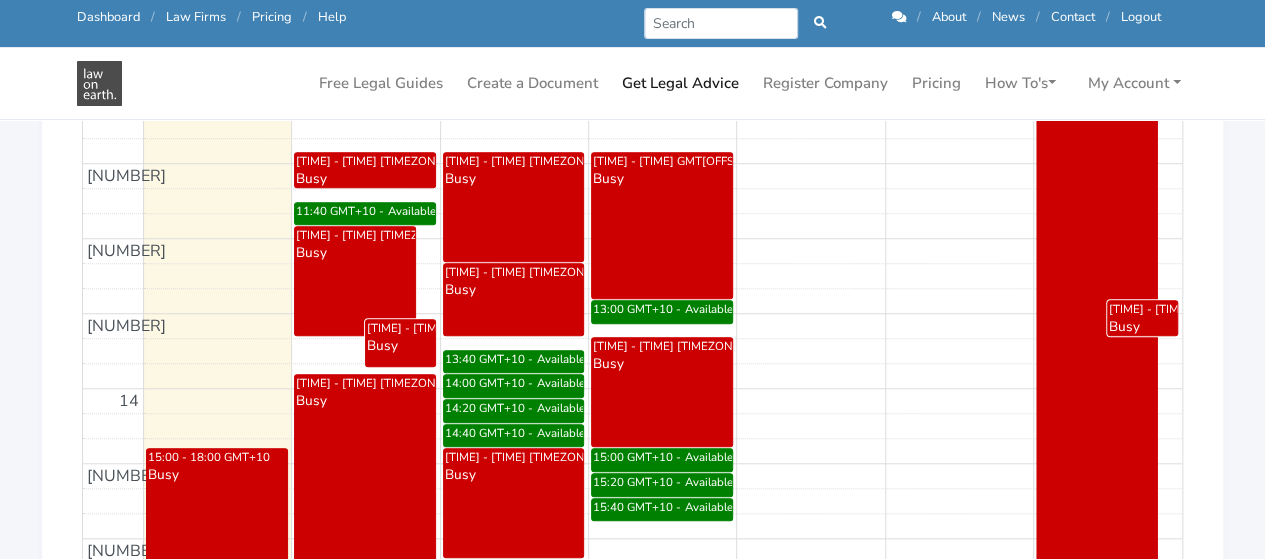 click on "14:00 - 14:20 GMT+10" at bounding box center [490, 383] 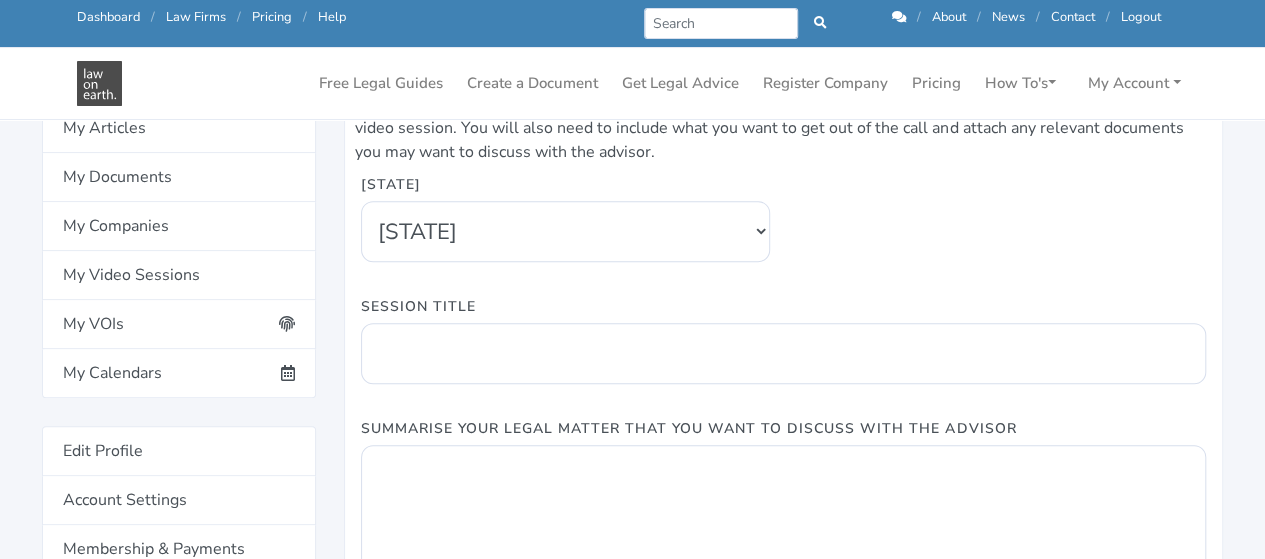 scroll, scrollTop: 303, scrollLeft: 0, axis: vertical 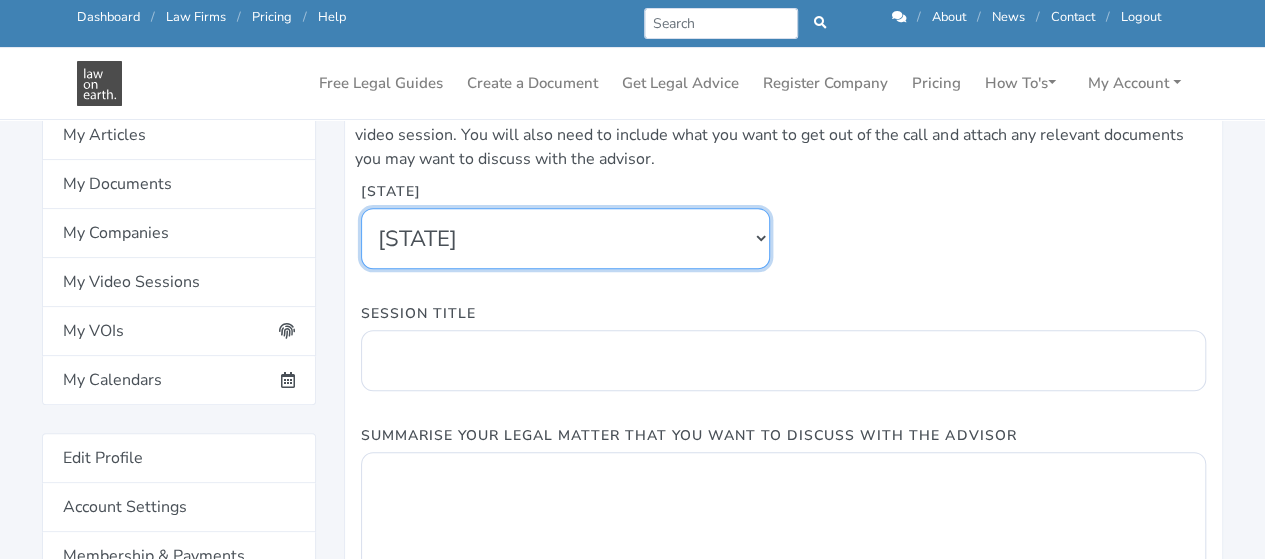 click on "New South Wales Queensland South Australia Tasmania Victoria Western Australia Australian Capital Territory Northern Territory All States United Kingdon" at bounding box center (565, 238) 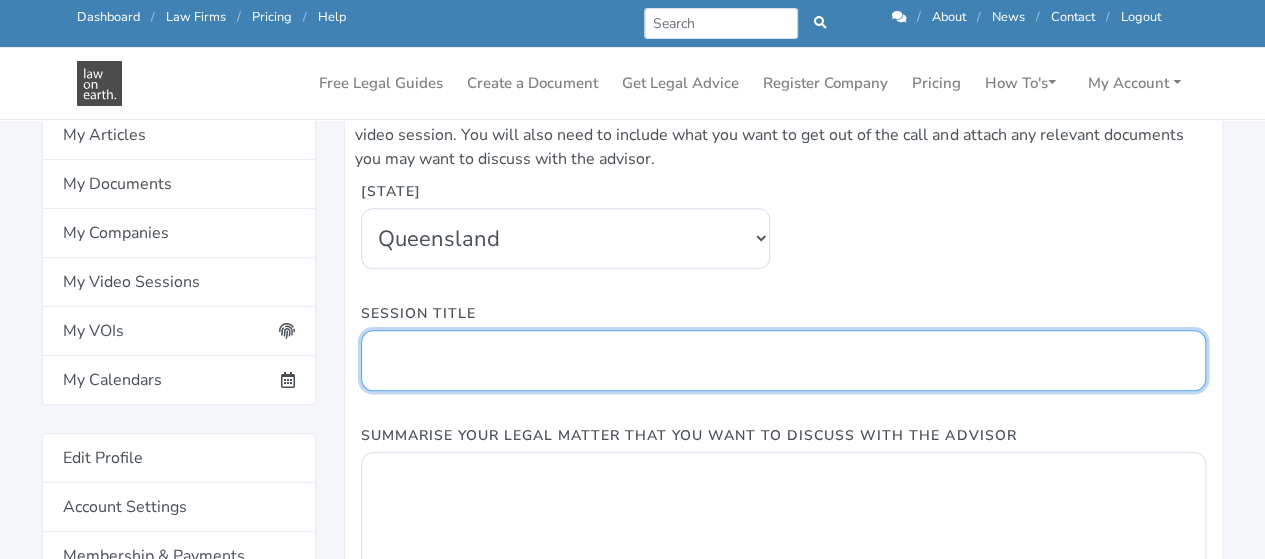 click on "Session Title" at bounding box center (783, 360) 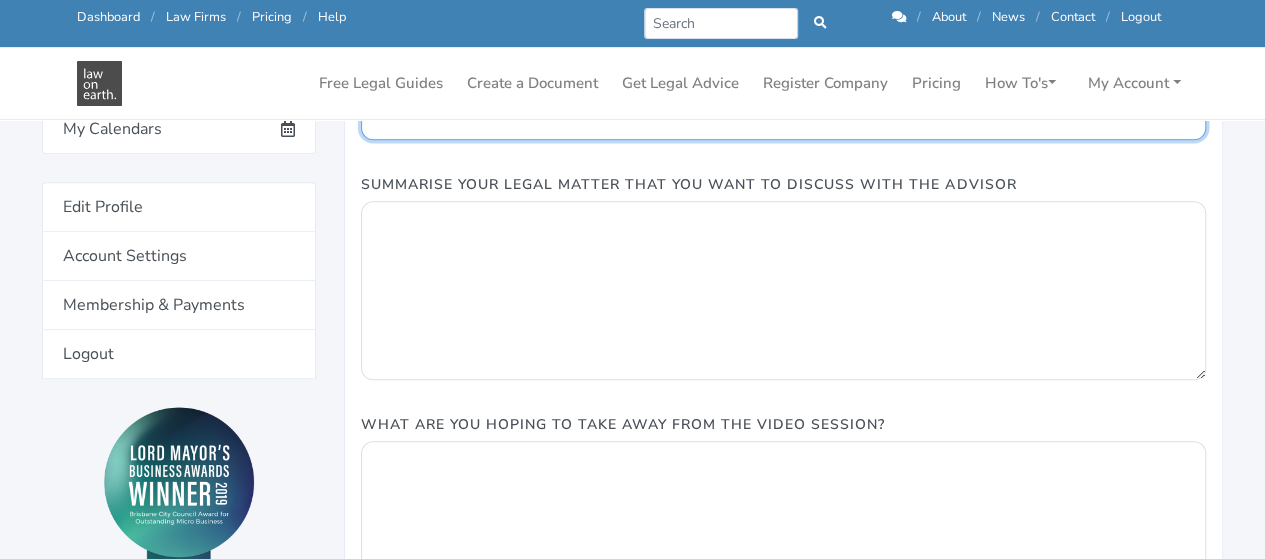 scroll, scrollTop: 575, scrollLeft: 0, axis: vertical 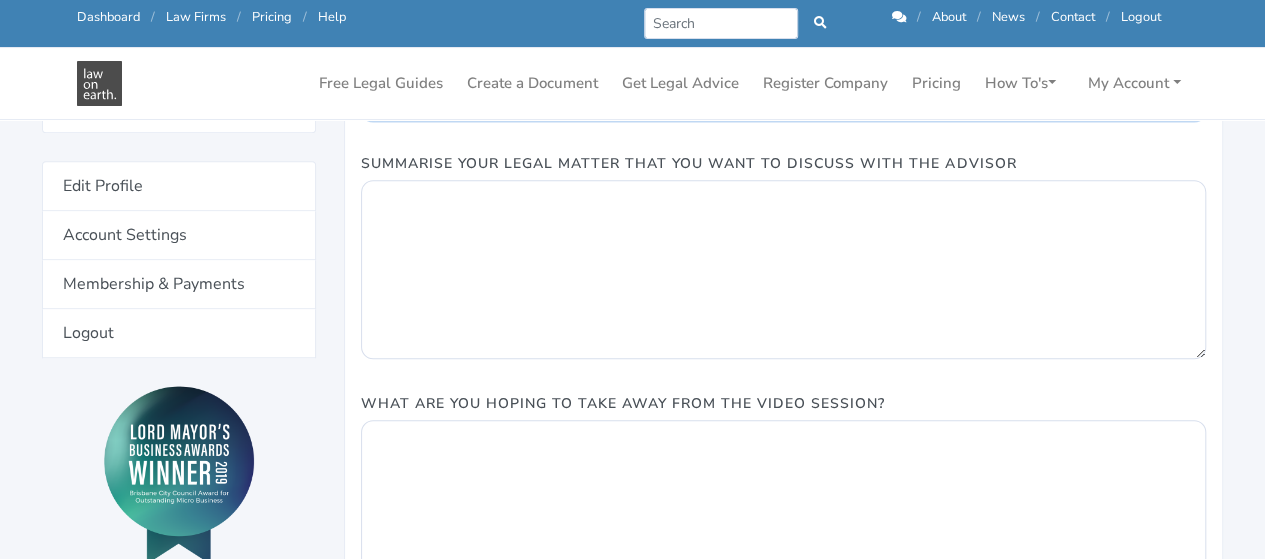 type on "Review contract for admin assistant" 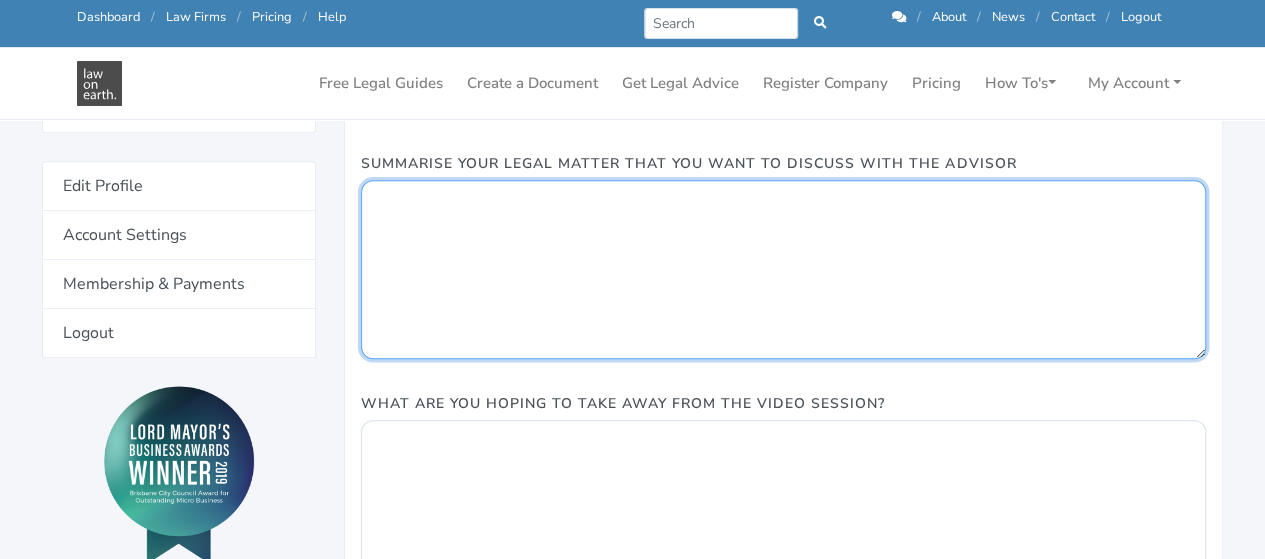click on "Summarise Your Legal Matter That You Want To Discuss With The Advisor" at bounding box center (783, 269) 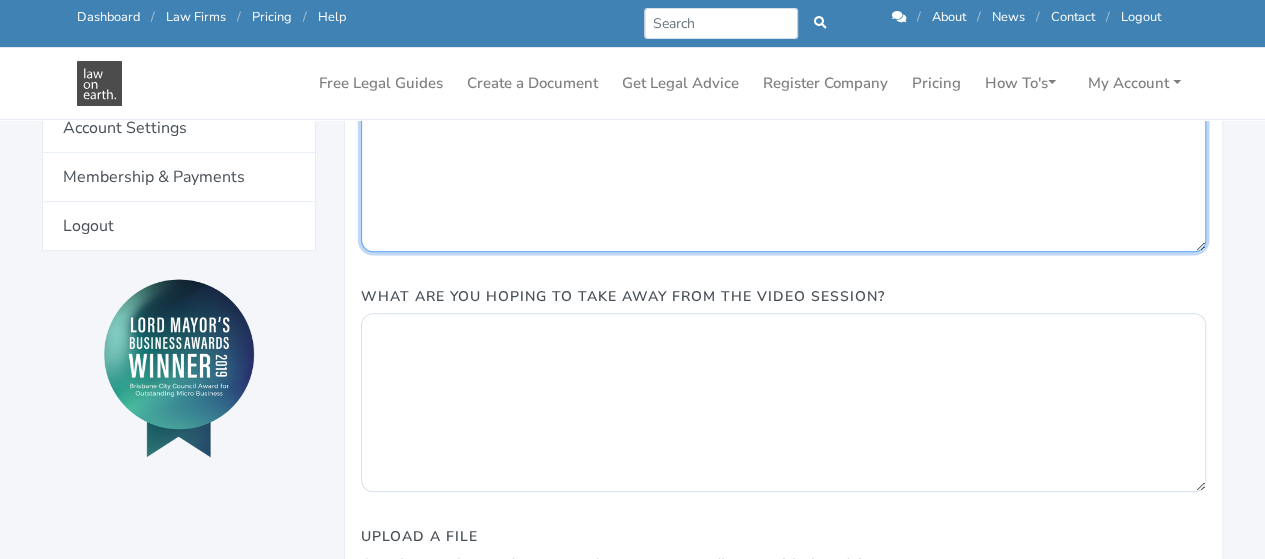 scroll, scrollTop: 684, scrollLeft: 0, axis: vertical 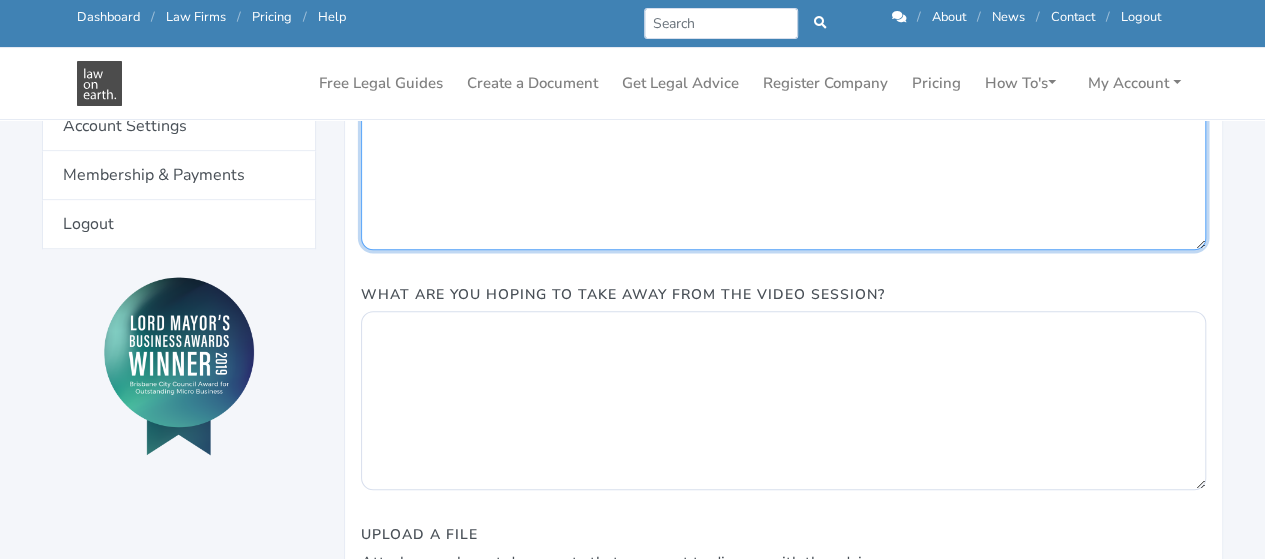type on "I'd like to review a contract for an administration assistant." 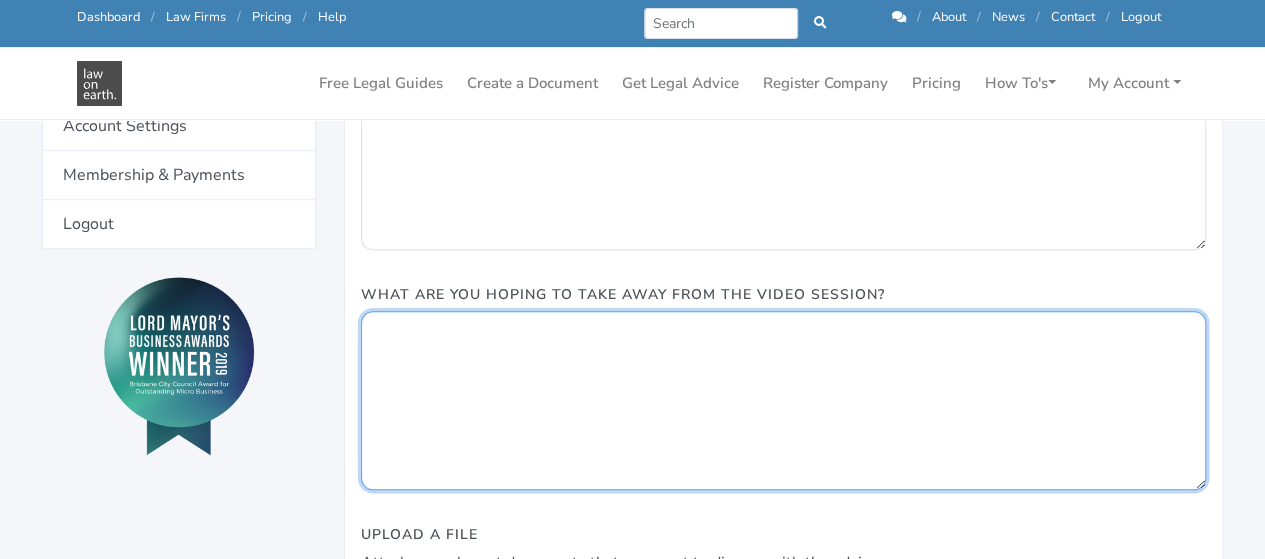 click on "What are you hoping to take away from the video session?" at bounding box center (783, 400) 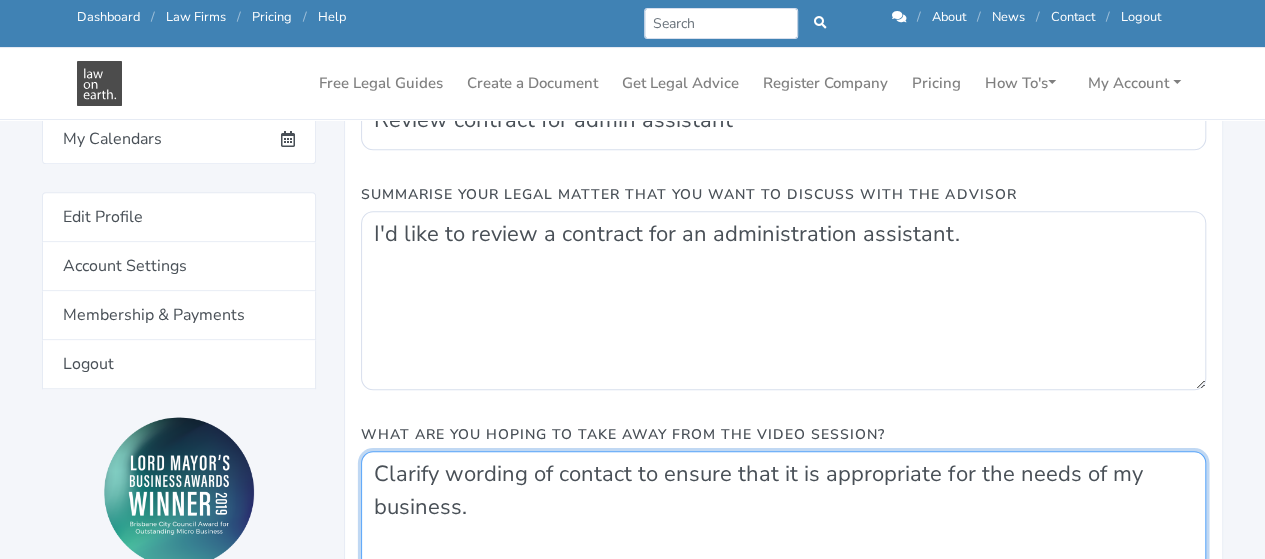 scroll, scrollTop: 513, scrollLeft: 0, axis: vertical 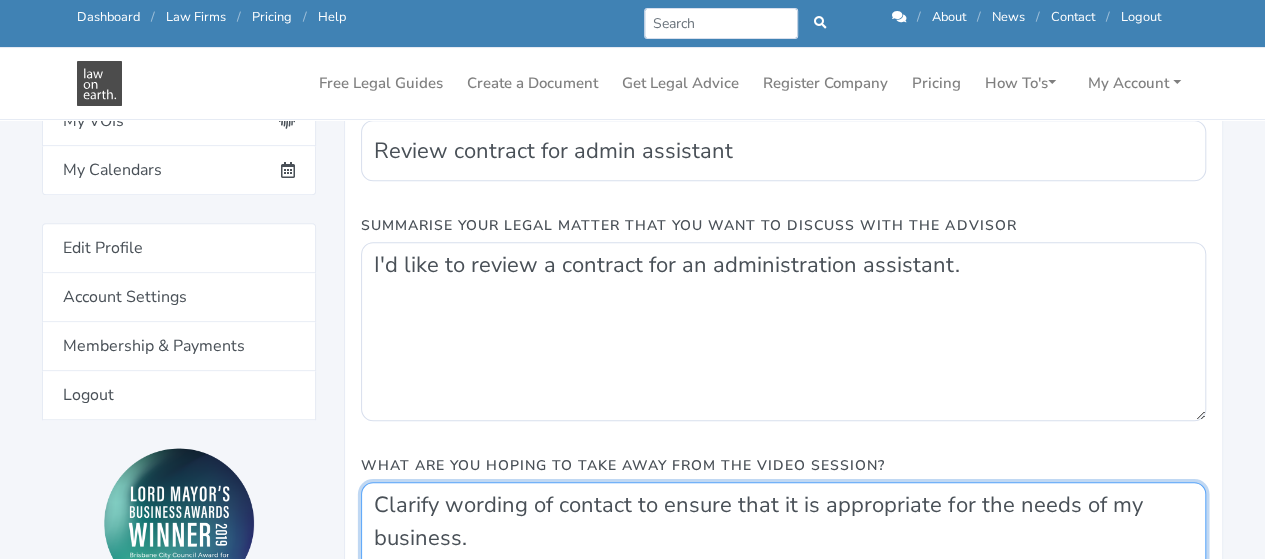 type on "Clarify wording of contact to ensure that it is appropriate for the needs of my business." 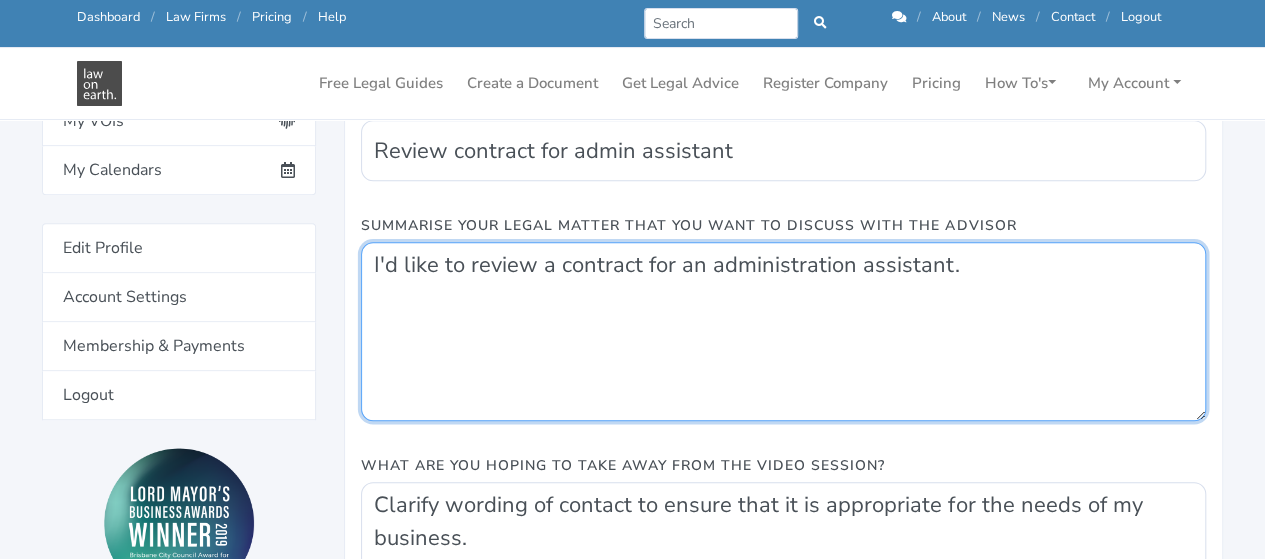 click on "I'd like to review a contract for an administration assistant." at bounding box center [783, 331] 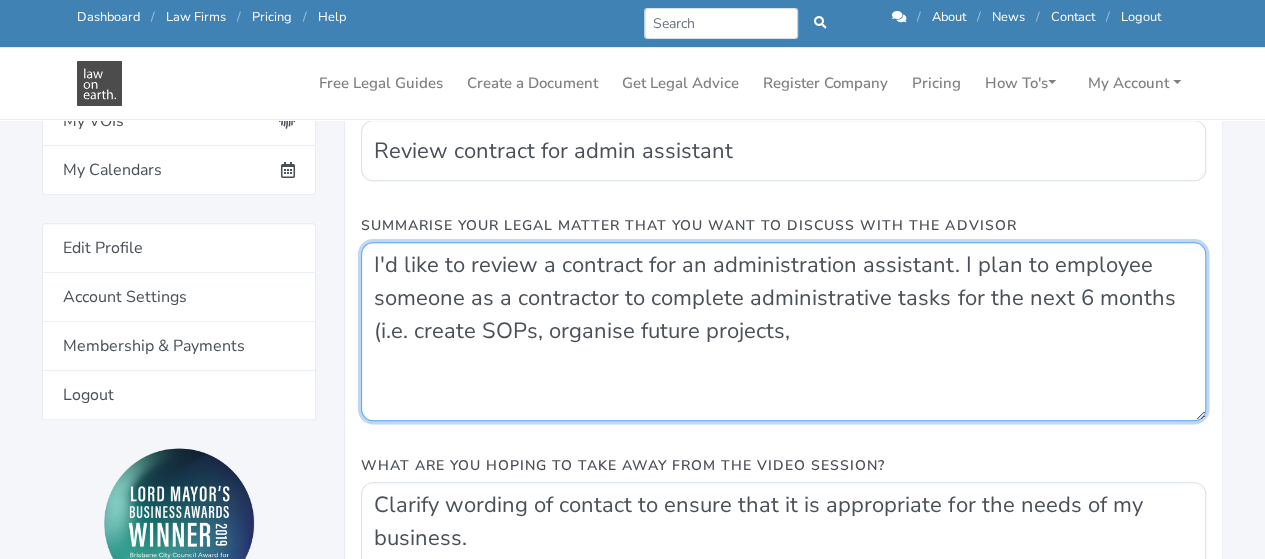 click on "I'd like to review a contract for an administration assistant. I plan to employee someone as a contractor to complete administrative tasks for the next 6 months (i.e. create SOPs, organise future projects," at bounding box center (783, 331) 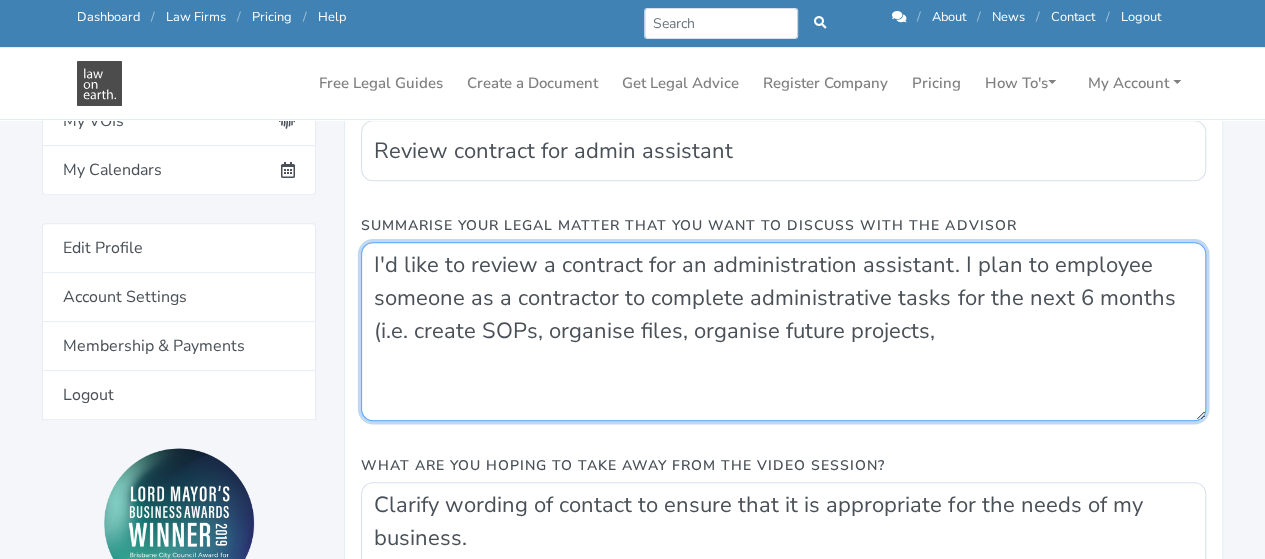 click on "I'd like to review a contract for an administration assistant. I plan to employee someone as a contractor to complete administrative tasks for the next 6 months (i.e. create SOPs, organise files, organise future projects," at bounding box center [783, 331] 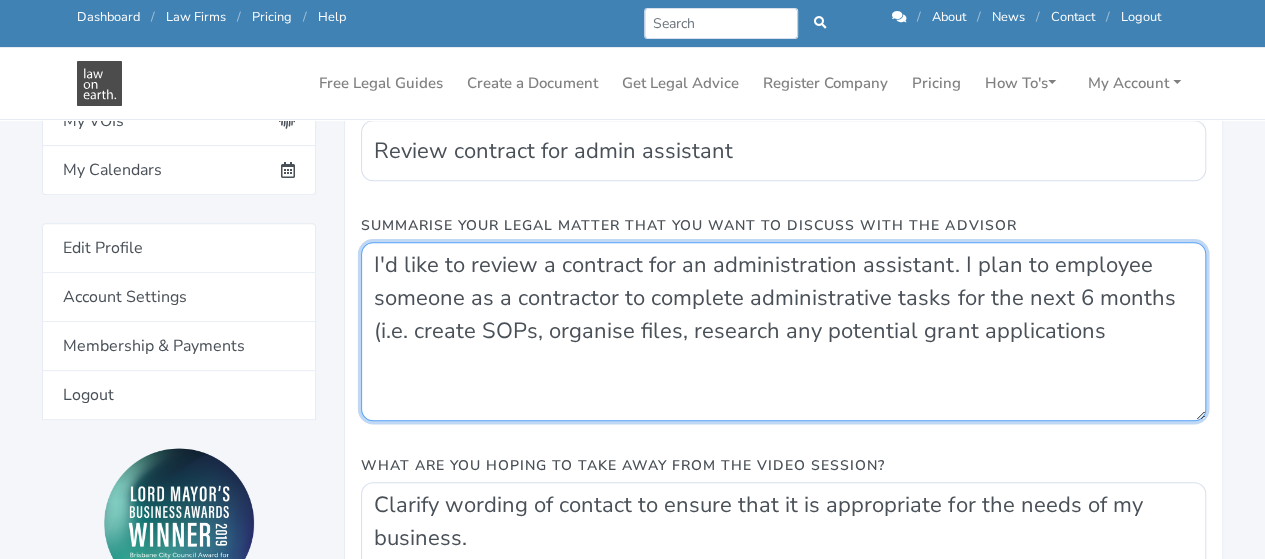 drag, startPoint x: 906, startPoint y: 331, endPoint x: 820, endPoint y: 336, distance: 86.145226 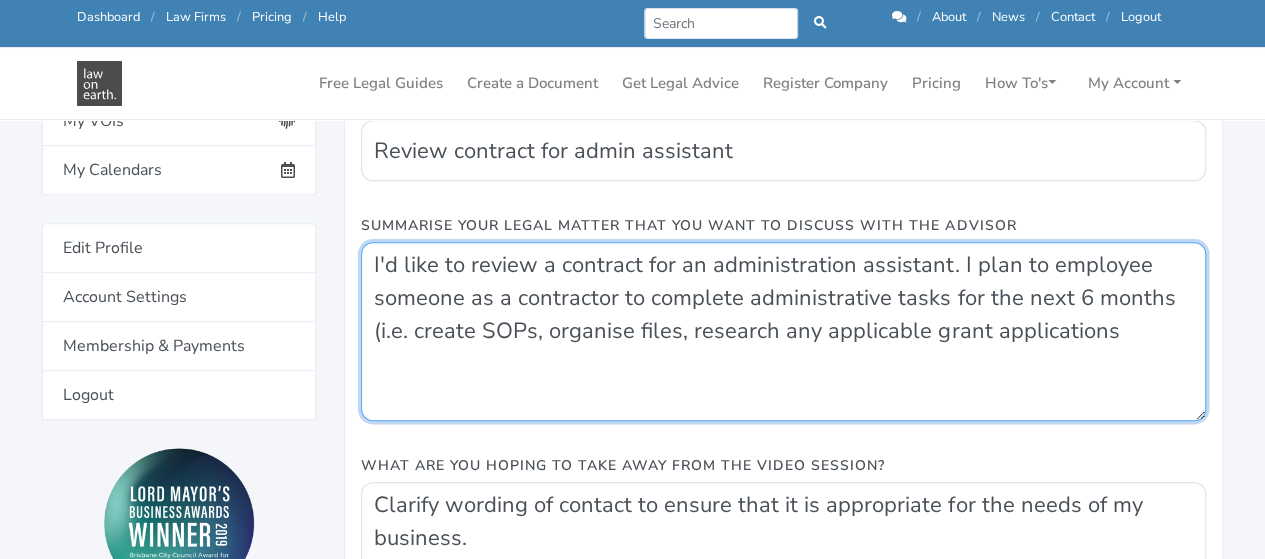 click on "I'd like to review a contract for an administration assistant. I plan to employee someone as a contractor to complete administrative tasks for the next 6 months (i.e. create SOPs, organise files, research any applicable grant applications" at bounding box center (783, 331) 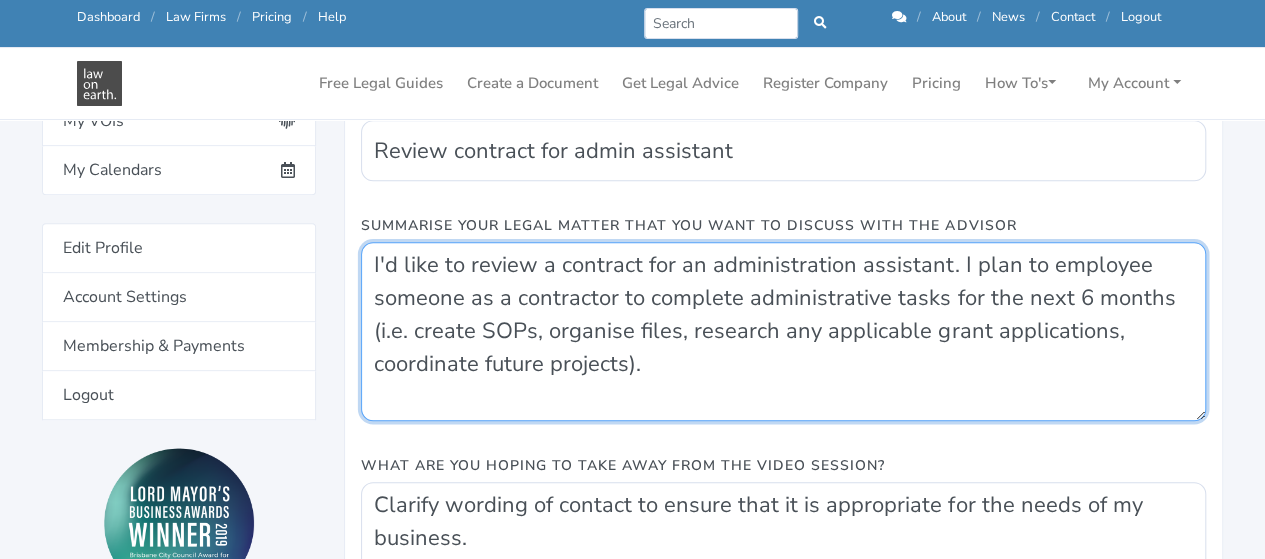 click on "I'd like to review a contract for an administration assistant. I plan to employee someone as a contractor to complete administrative tasks for the next 6 months (i.e. create SOPs, organise files, research any applicable grant applications, coordinate future projects)." at bounding box center (783, 331) 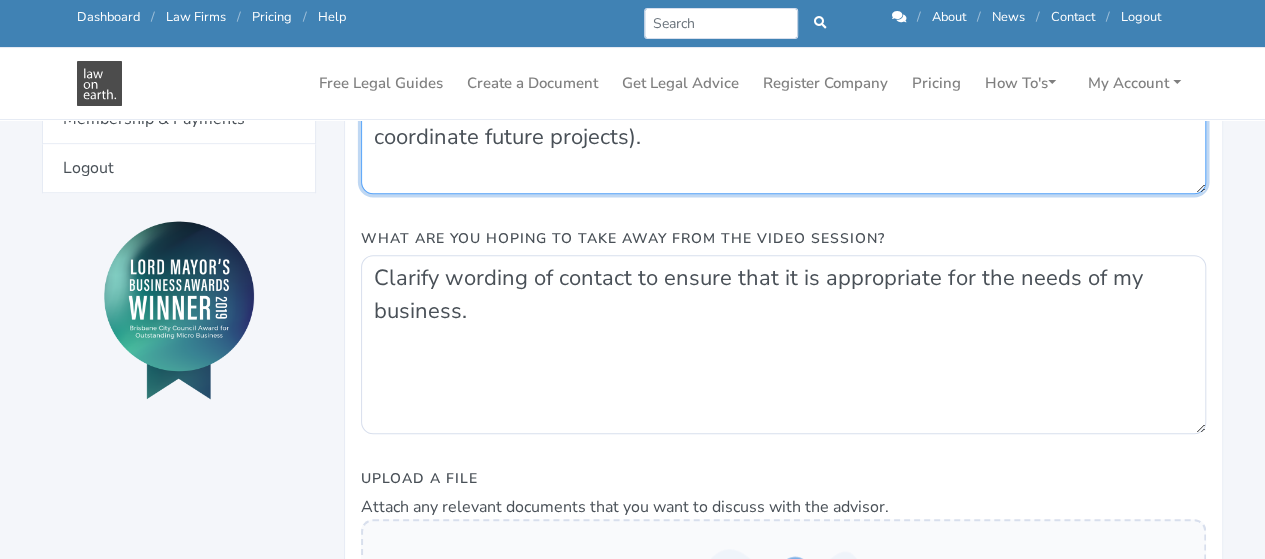 scroll, scrollTop: 754, scrollLeft: 0, axis: vertical 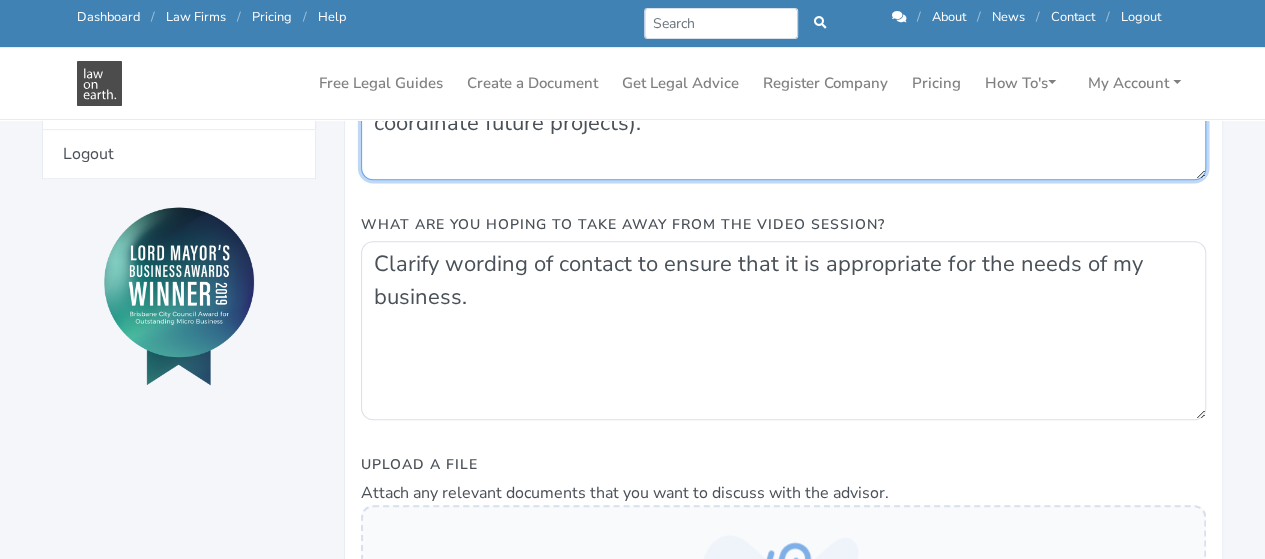 type on "I'd like to review a contract for an administration assistant. I plan to employee someone as a contractor to complete administrative tasks for the next 6 months (i.e. create SOPs, organise files, research any applicable grant applications, coordinate future projects)." 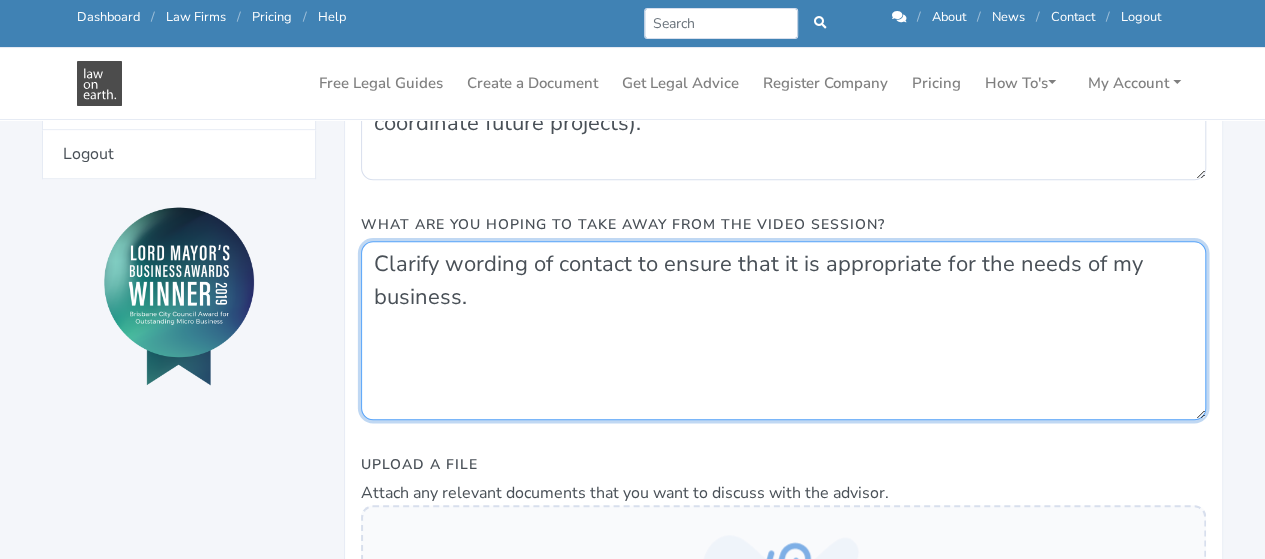 click on "Clarify wording of contact to ensure that it is appropriate for the needs of my business." at bounding box center (783, 330) 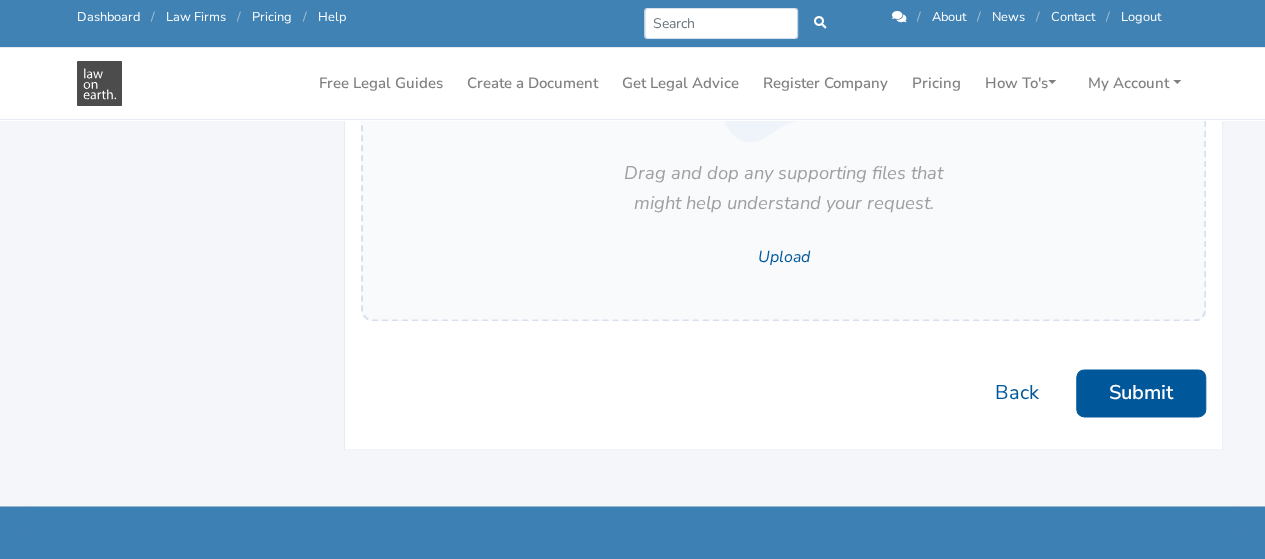 scroll, scrollTop: 1345, scrollLeft: 0, axis: vertical 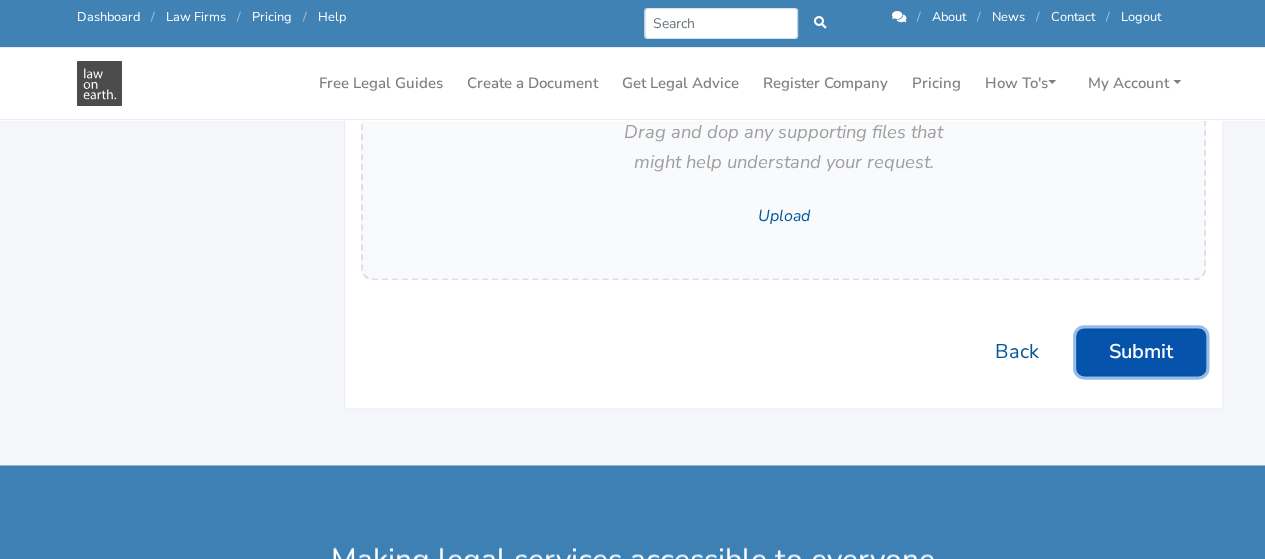 click on "Submit" at bounding box center (1141, 352) 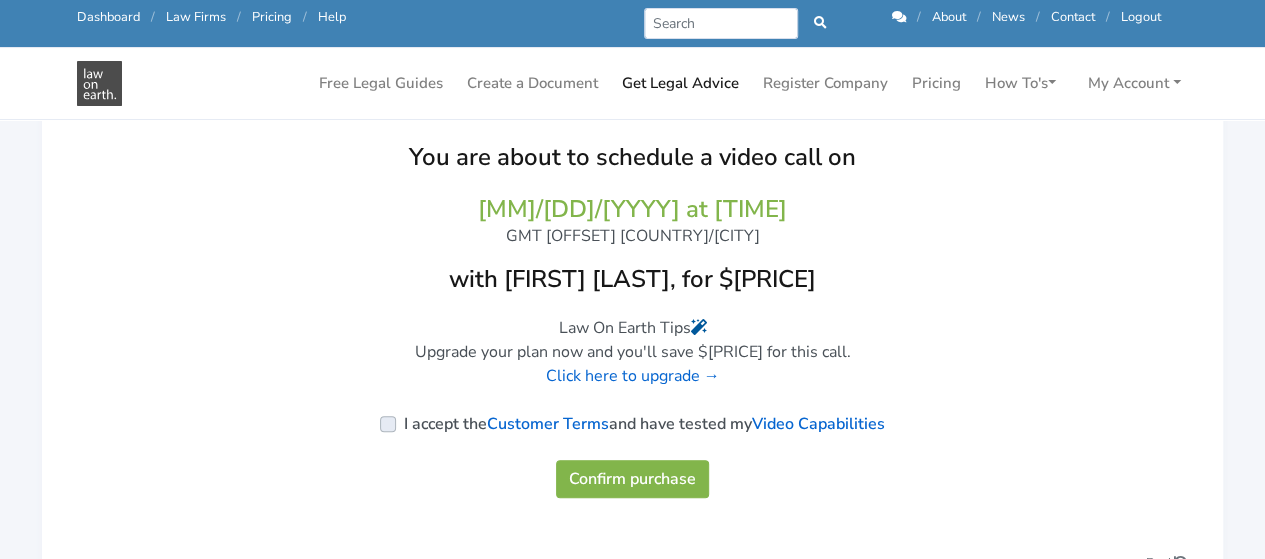 scroll, scrollTop: 194, scrollLeft: 0, axis: vertical 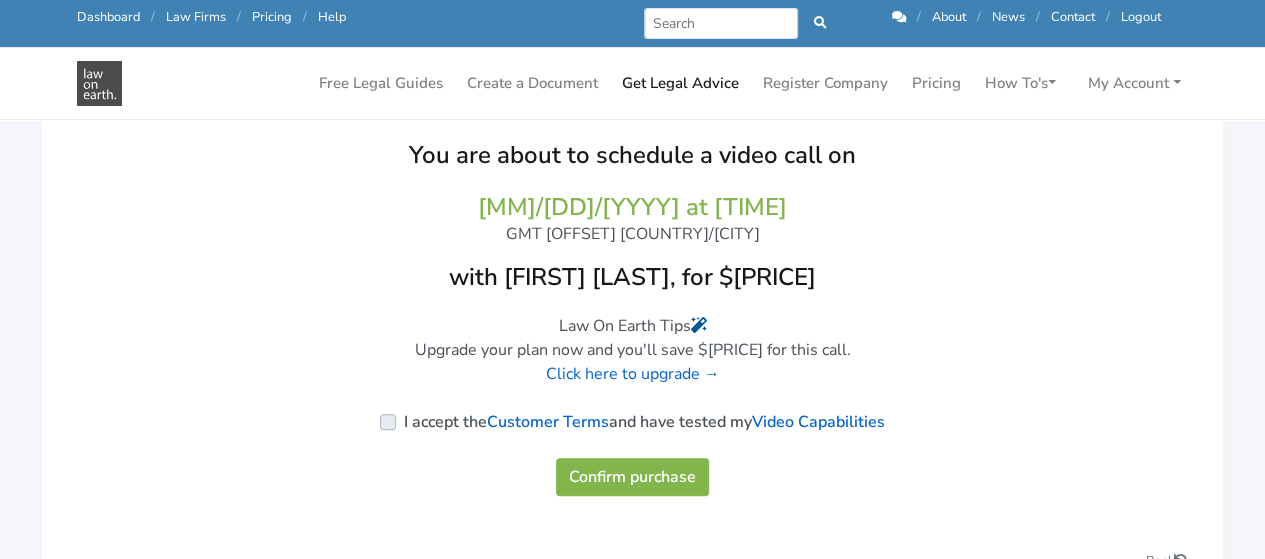click on "I accept the Customer Terms and have tested my Video Capabilities" at bounding box center (644, 422) 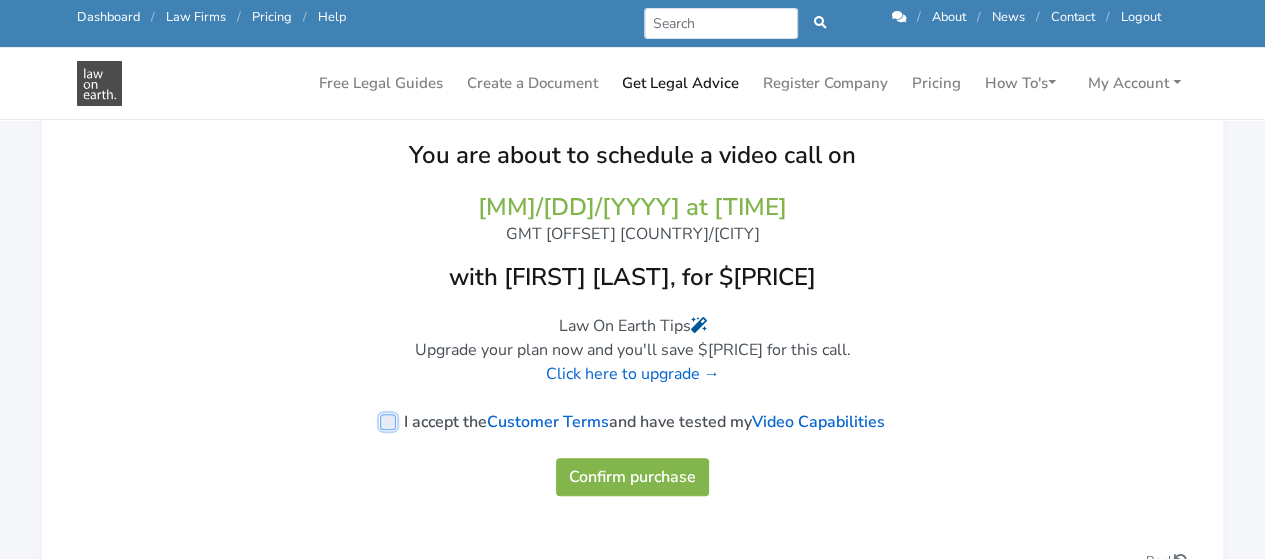click on "I accept the Customer Terms and have tested my Video Capabilities" at bounding box center [90, 420] 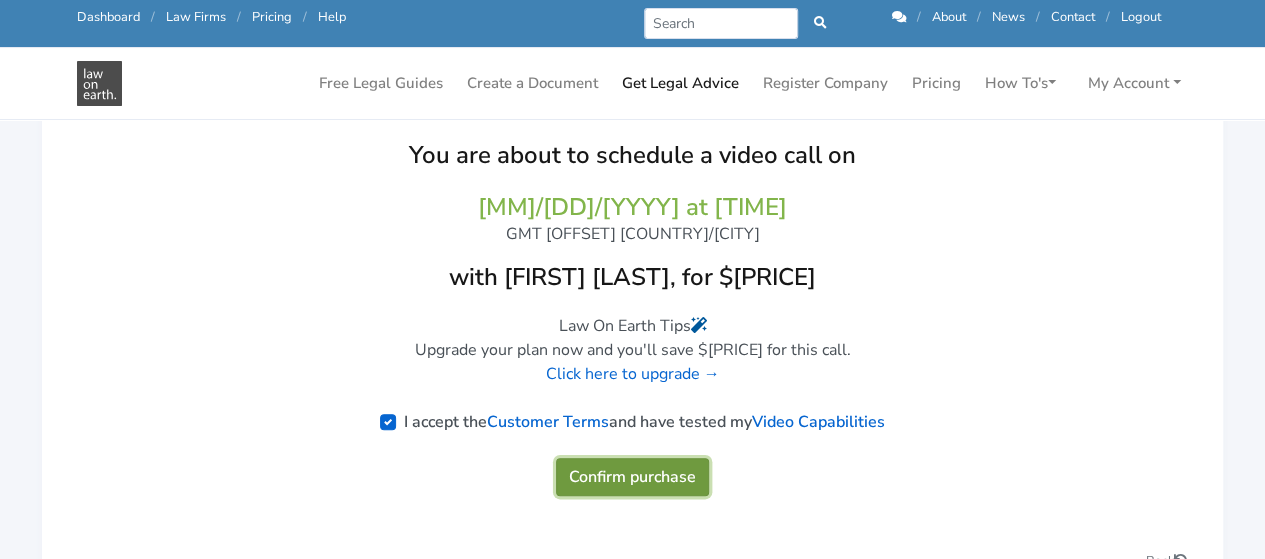 click on "Confirm purchase" at bounding box center (632, 477) 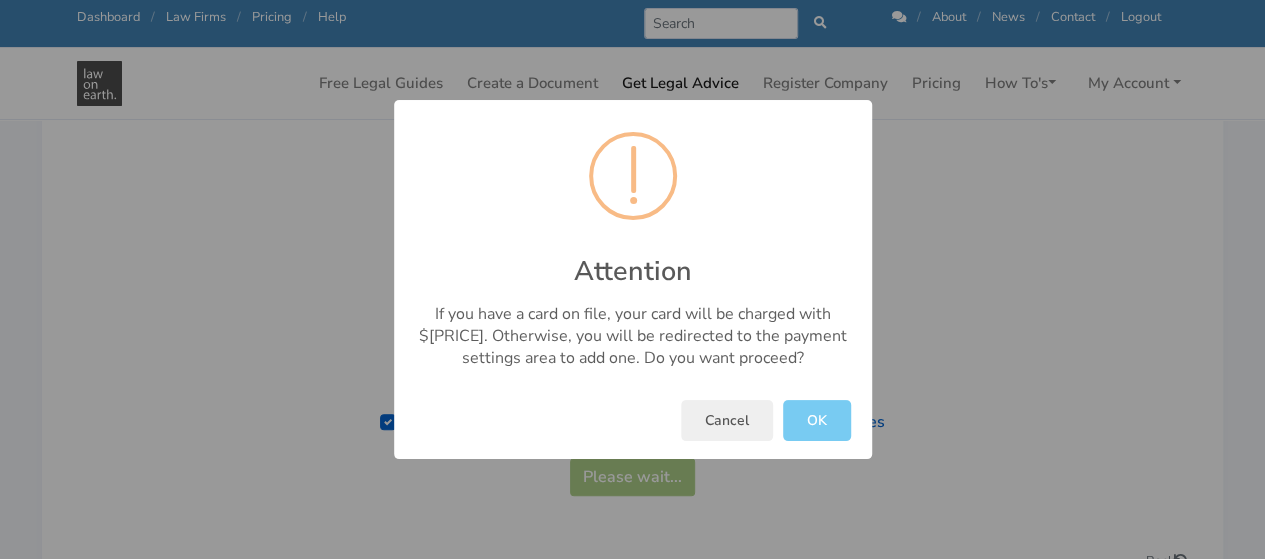 click on "OK" at bounding box center [817, 420] 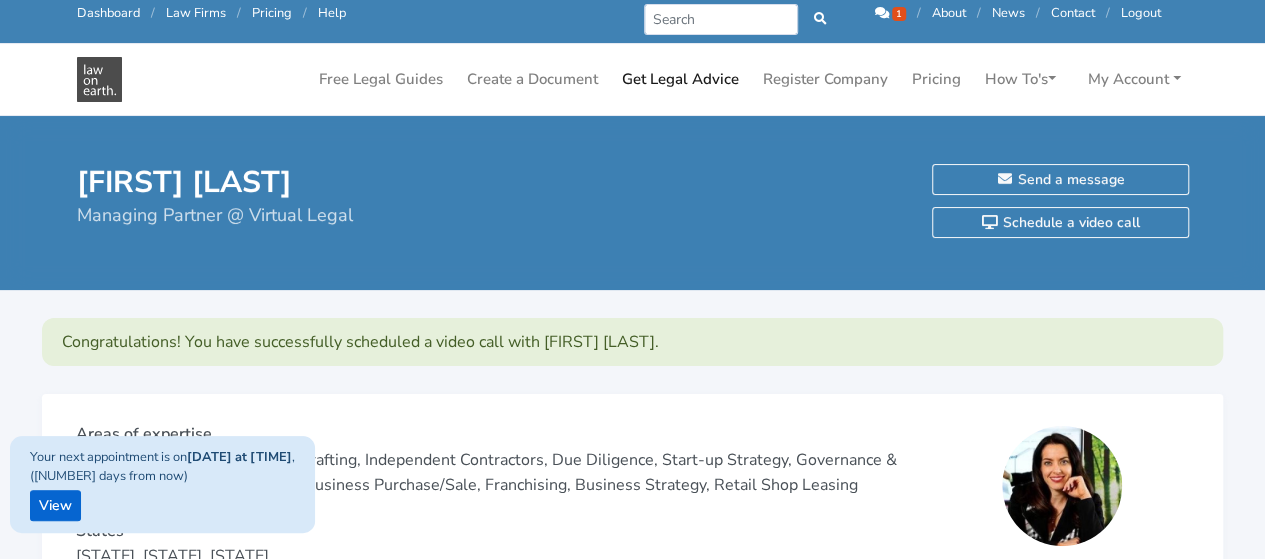 scroll, scrollTop: 0, scrollLeft: 0, axis: both 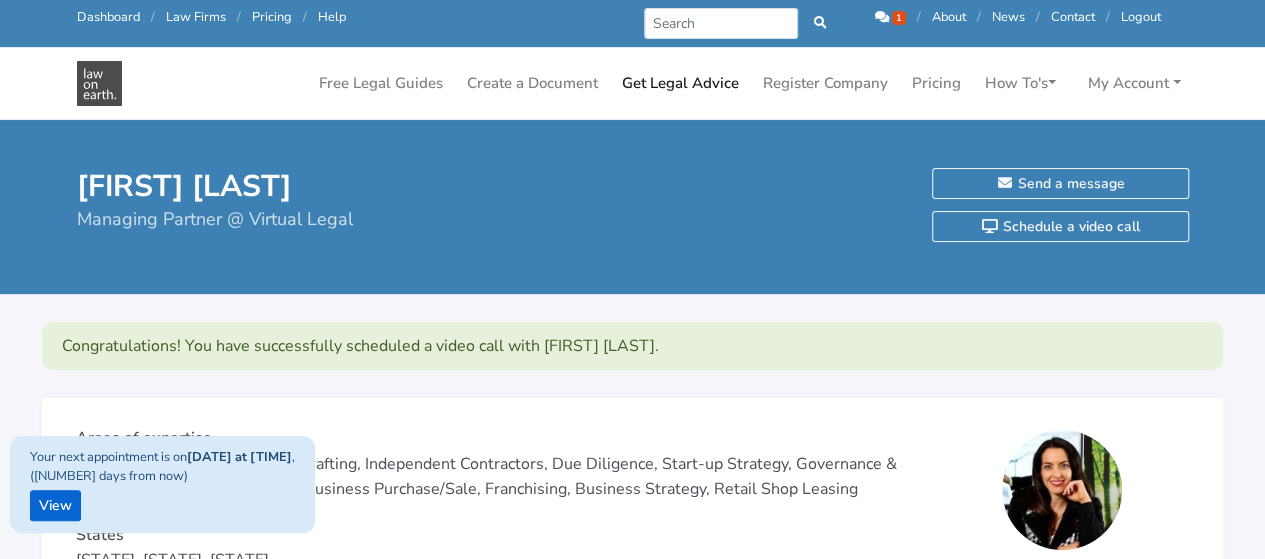 click at bounding box center [882, 17] 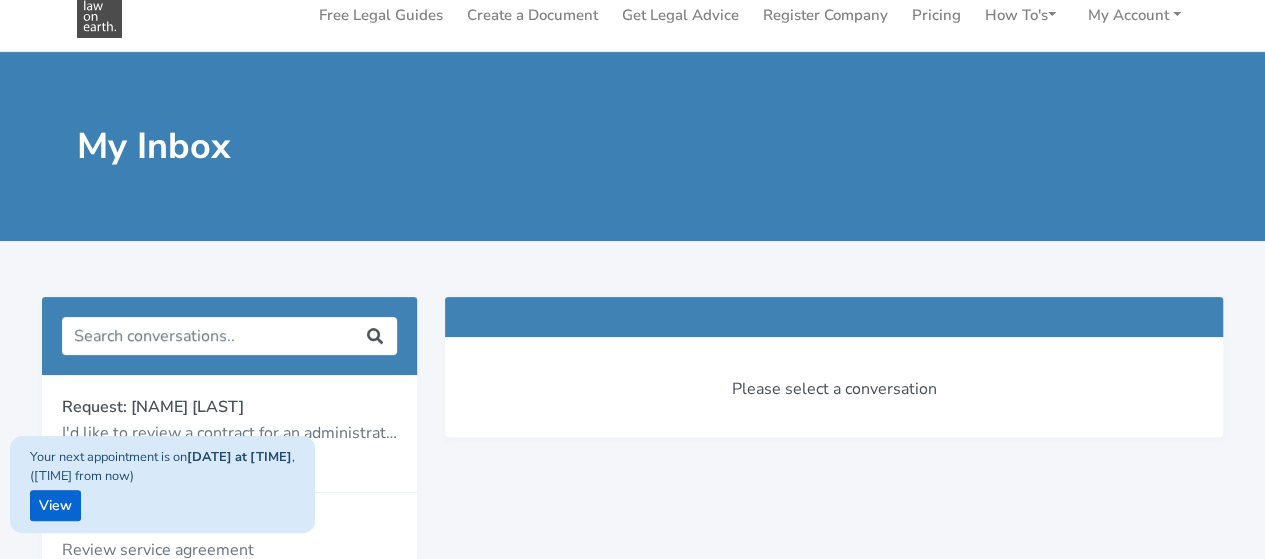 scroll, scrollTop: 0, scrollLeft: 0, axis: both 